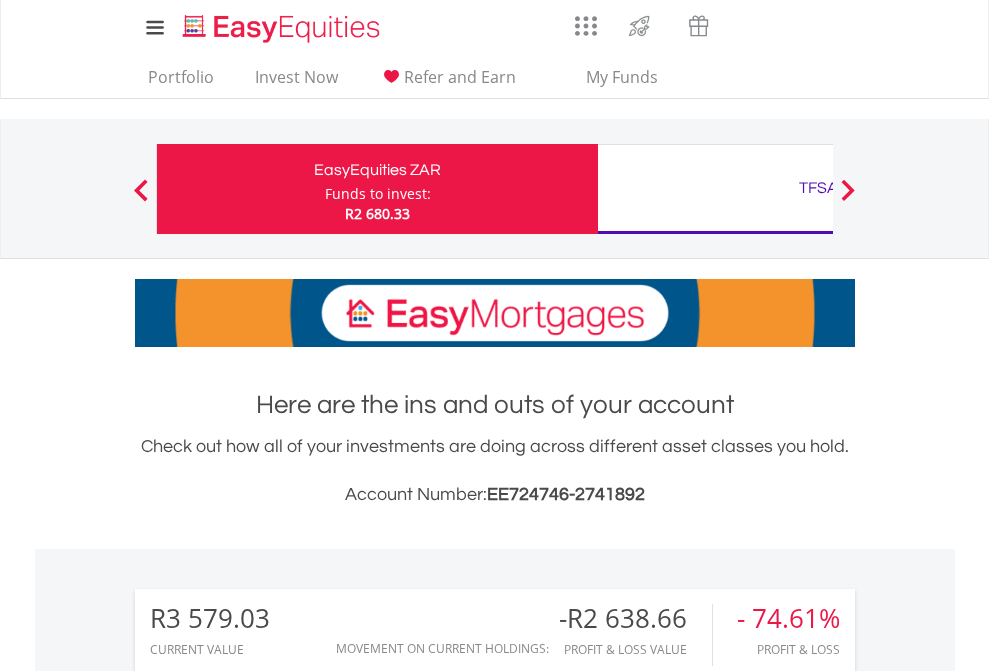 scroll, scrollTop: 0, scrollLeft: 0, axis: both 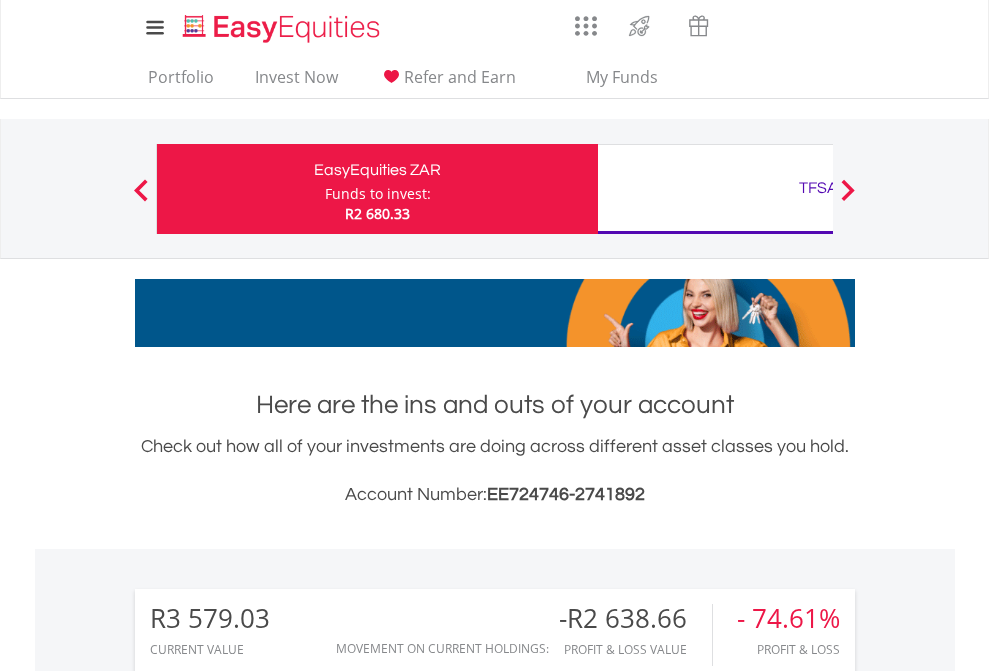 click on "Funds to invest:" at bounding box center (378, 194) 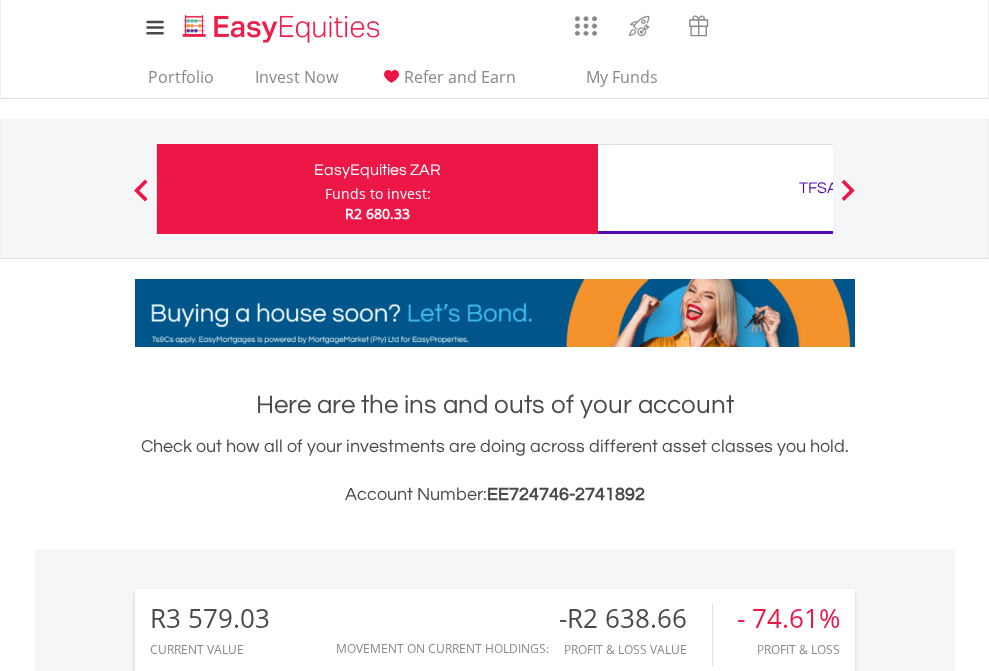 scroll, scrollTop: 999808, scrollLeft: 999687, axis: both 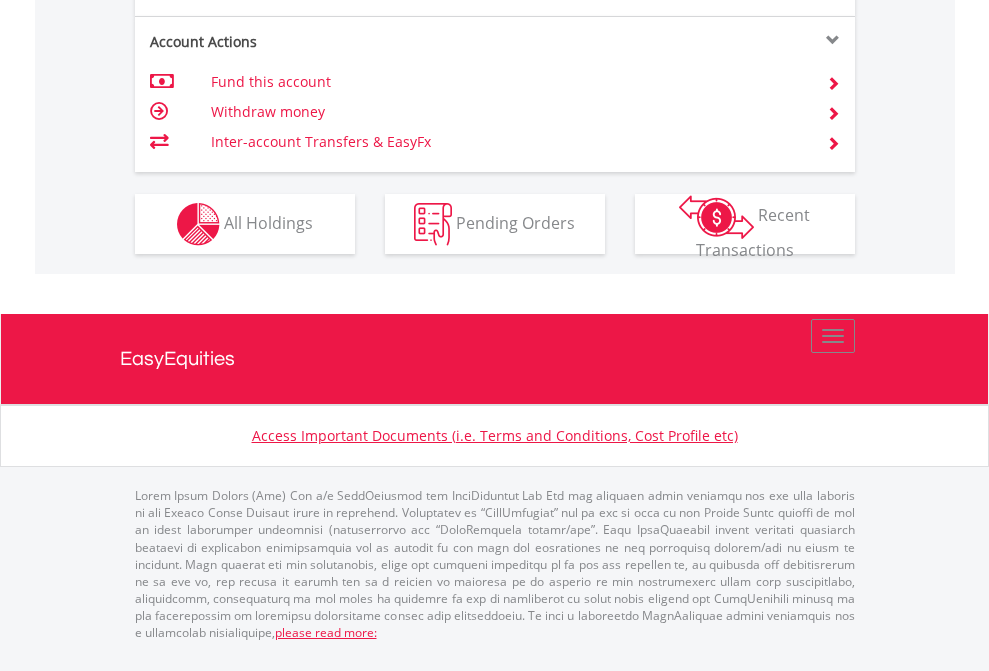 click on "Investment types" at bounding box center [706, -337] 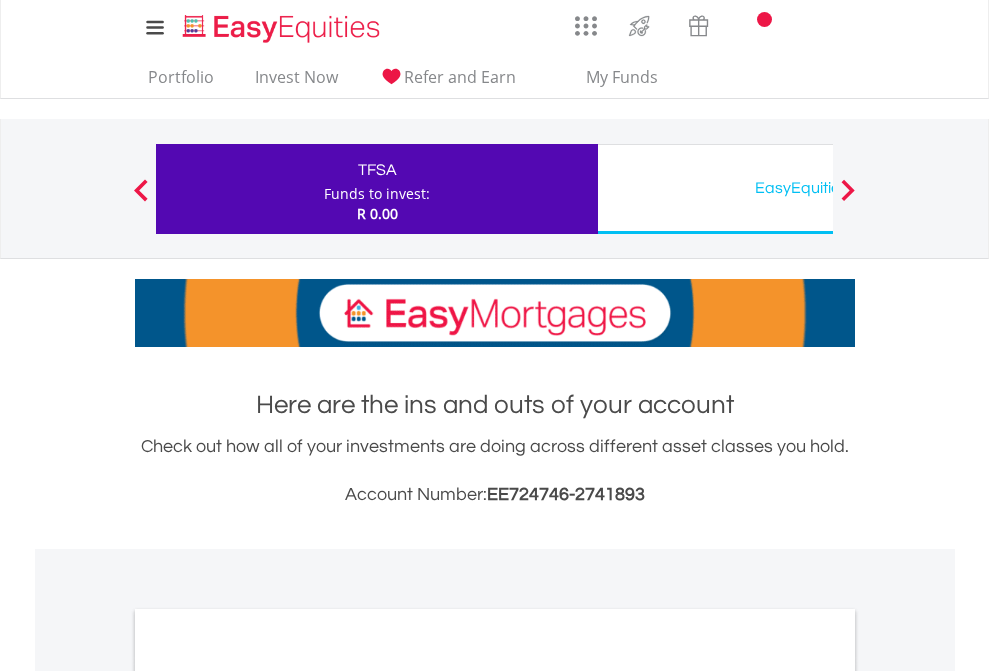 scroll, scrollTop: 0, scrollLeft: 0, axis: both 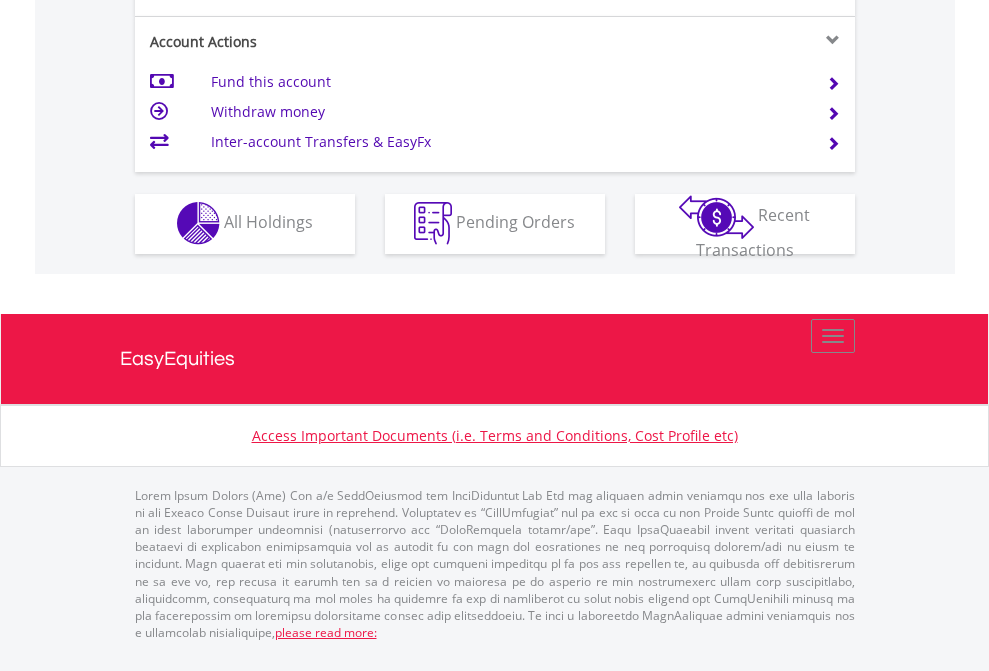 click on "Investment types" at bounding box center [706, -353] 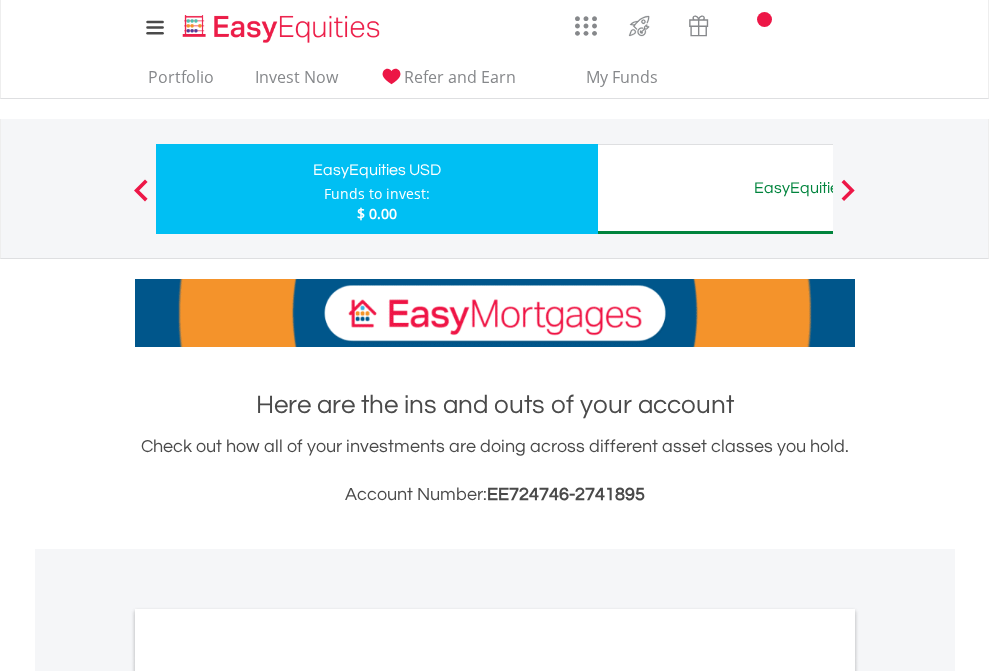 scroll, scrollTop: 0, scrollLeft: 0, axis: both 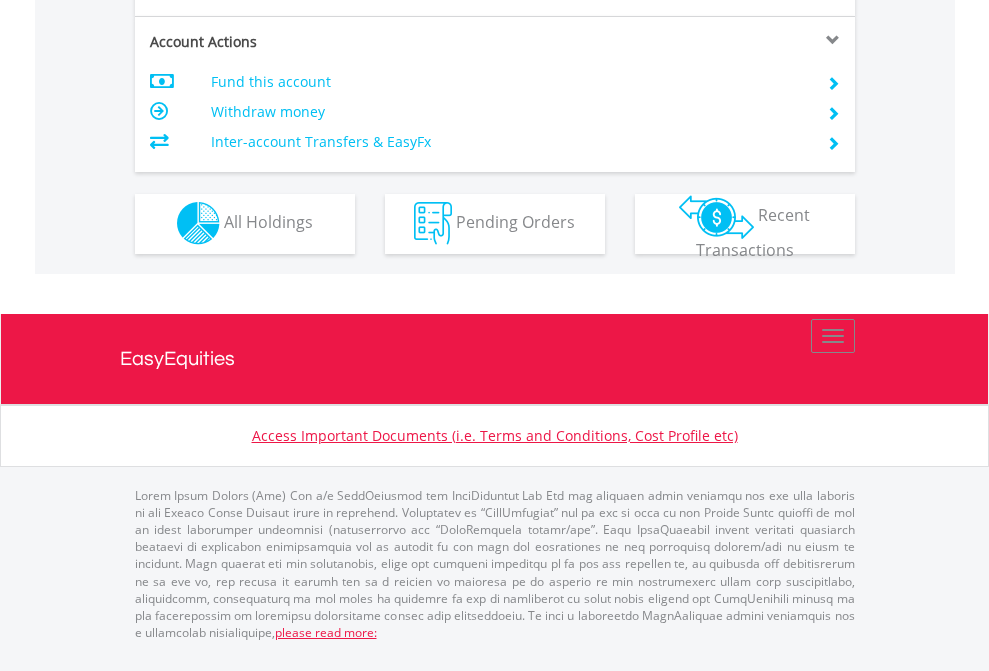 click on "Investment types" at bounding box center [706, -353] 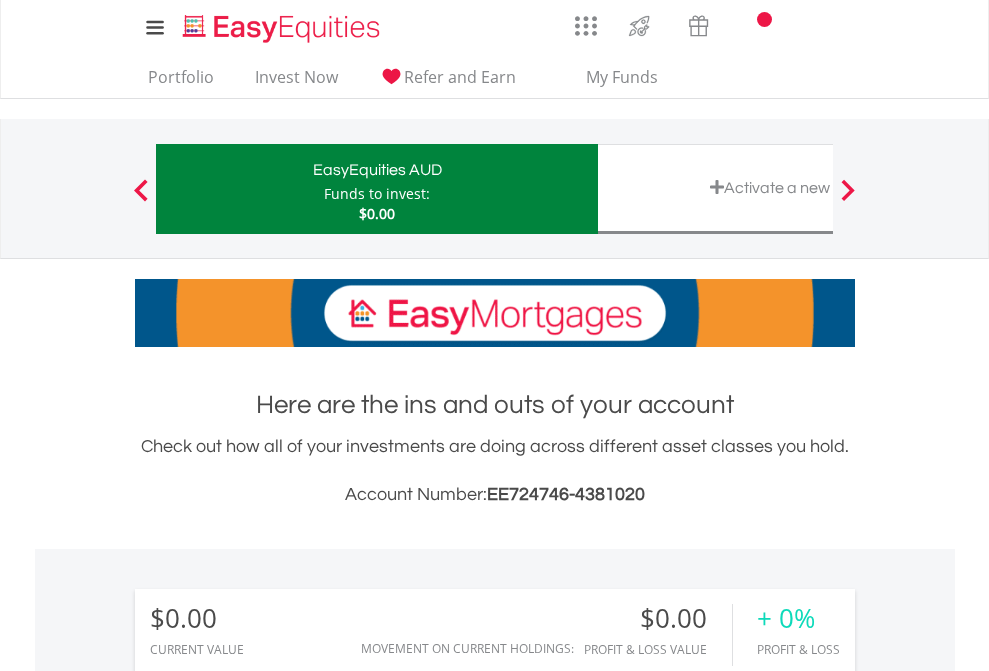scroll, scrollTop: 0, scrollLeft: 0, axis: both 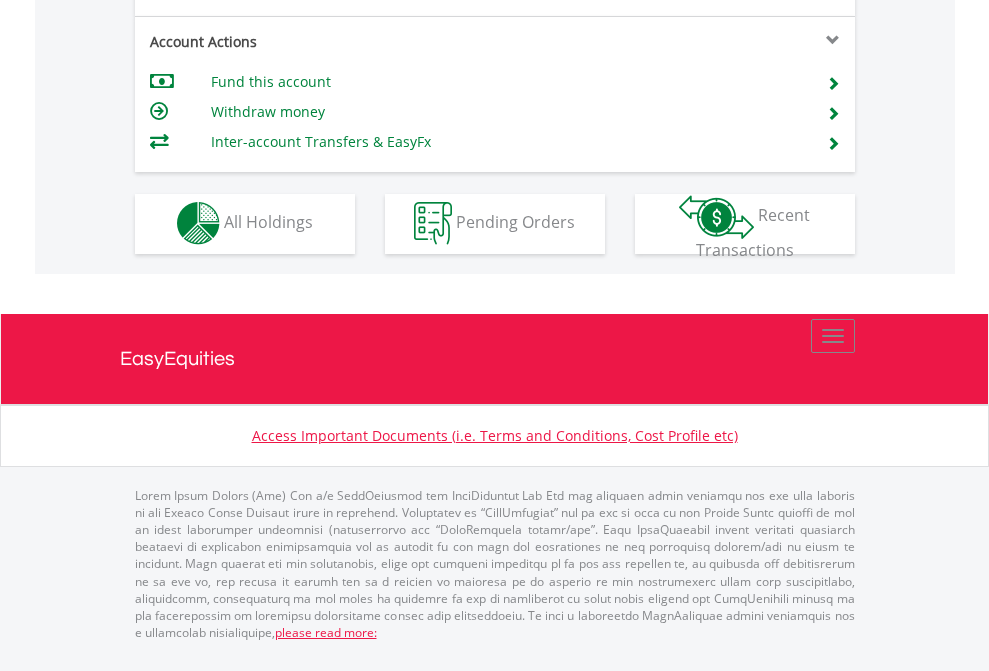 click on "Investment types" at bounding box center [706, -353] 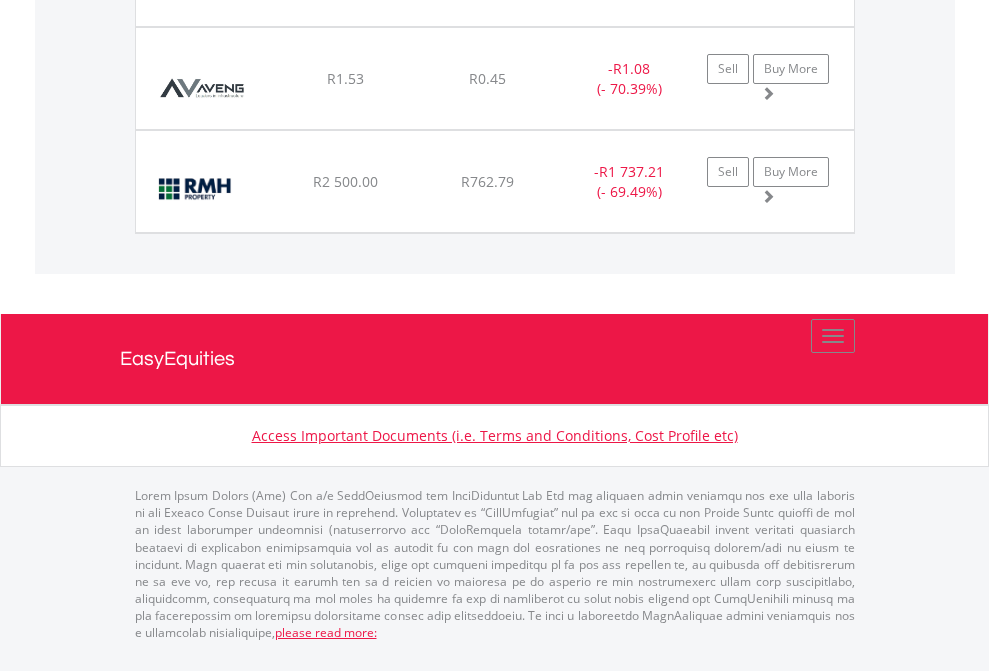 click on "TFSA" at bounding box center [818, -1174] 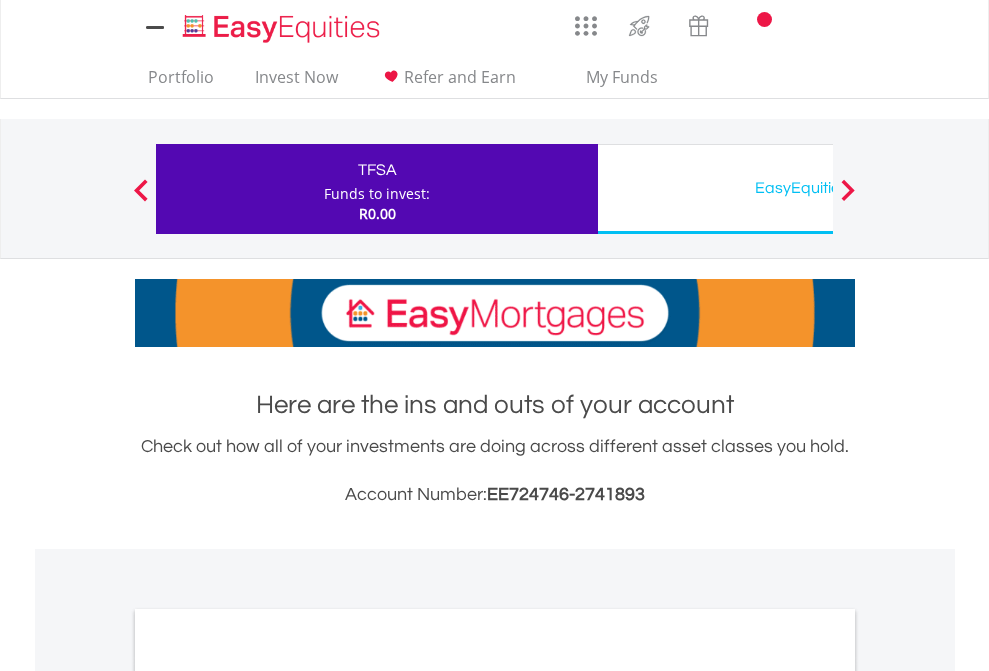 scroll, scrollTop: 0, scrollLeft: 0, axis: both 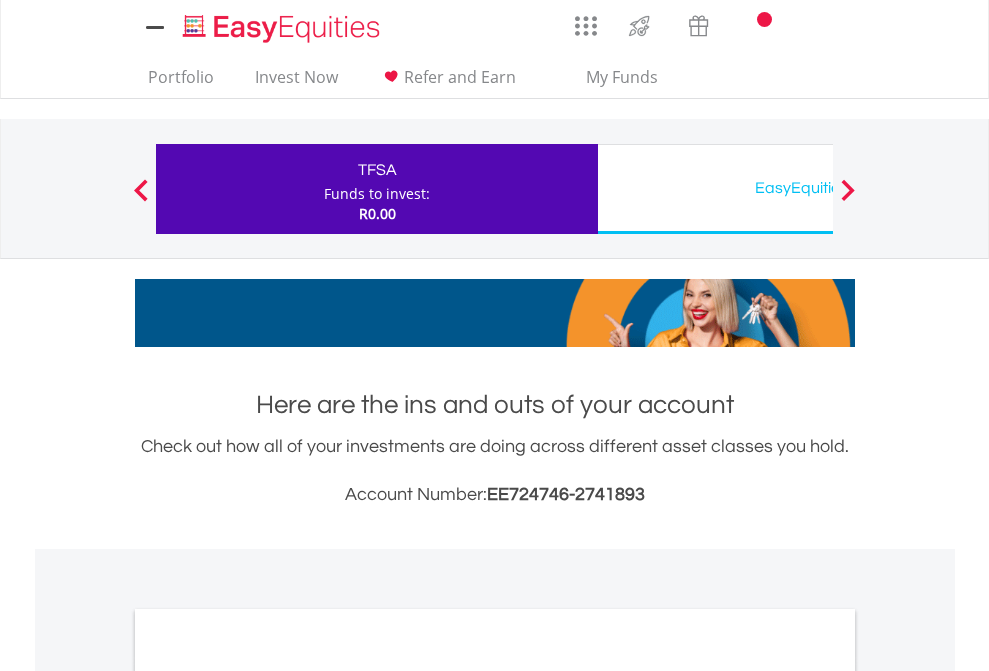 click on "All Holdings" at bounding box center (268, 1096) 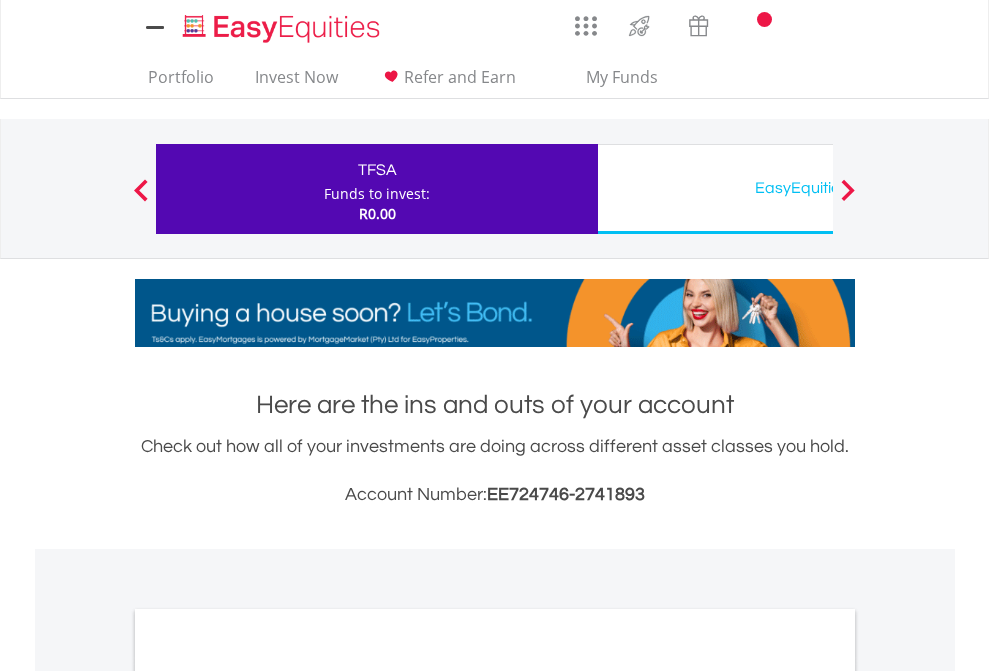scroll, scrollTop: 1202, scrollLeft: 0, axis: vertical 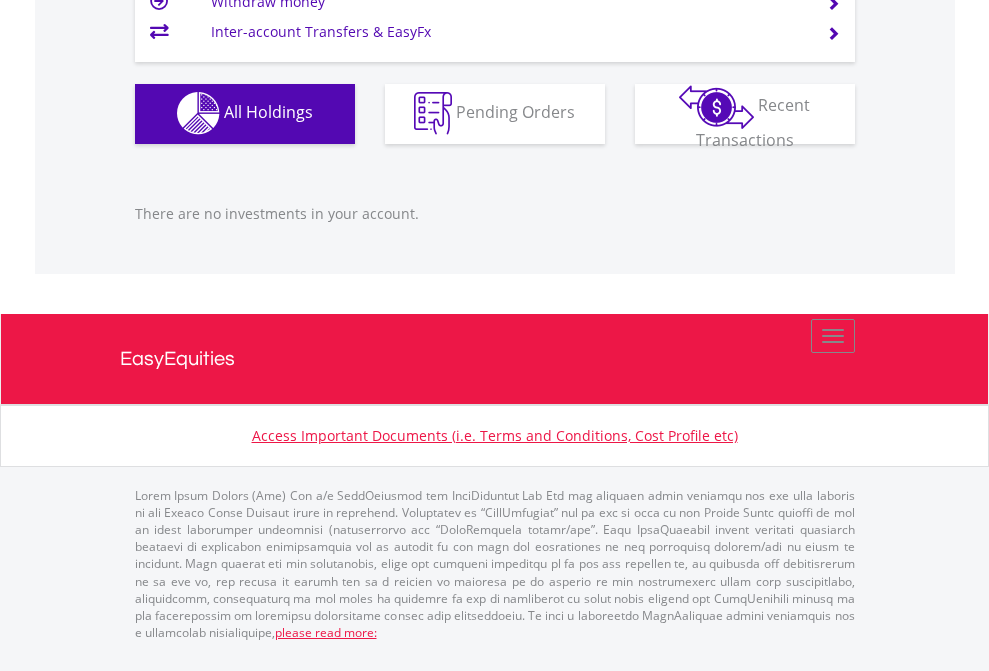 click on "EasyEquities USD" at bounding box center (818, -1142) 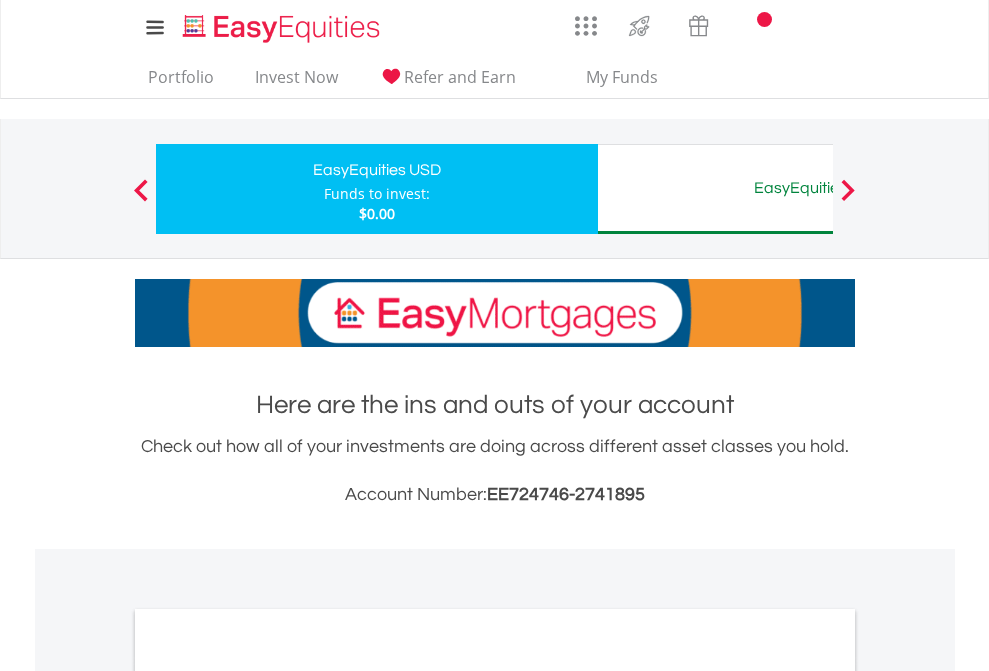 scroll, scrollTop: 1202, scrollLeft: 0, axis: vertical 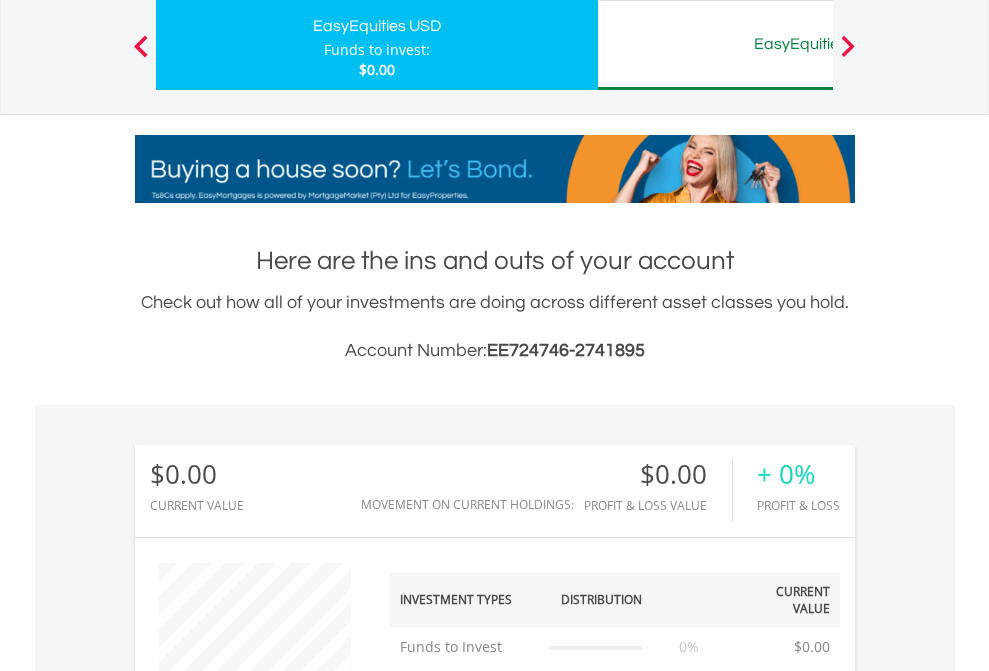 click on "EasyEquities AUD" at bounding box center [818, 44] 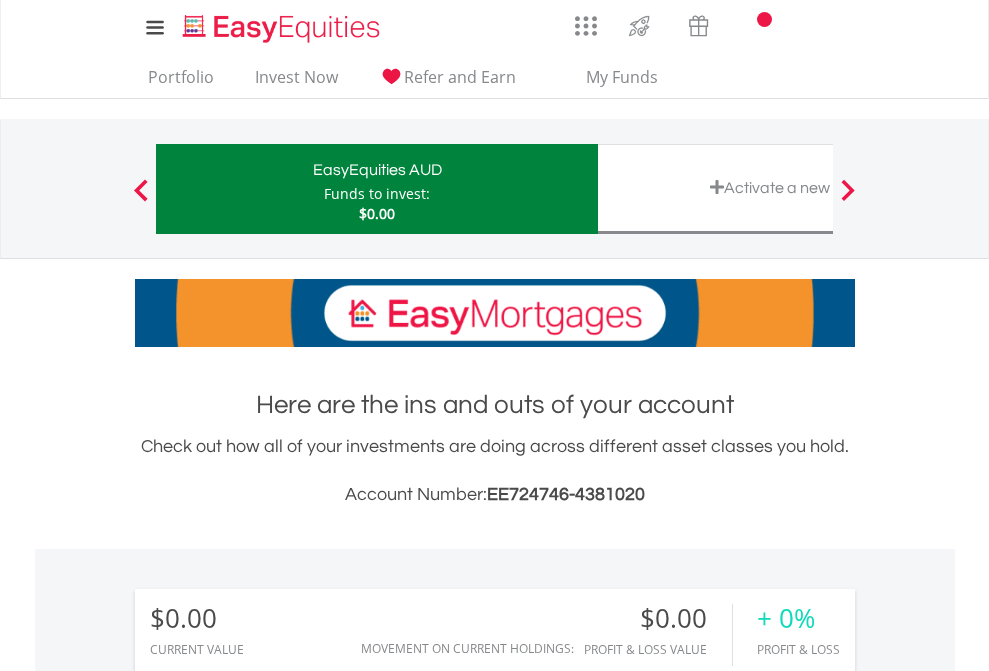 scroll, scrollTop: 1486, scrollLeft: 0, axis: vertical 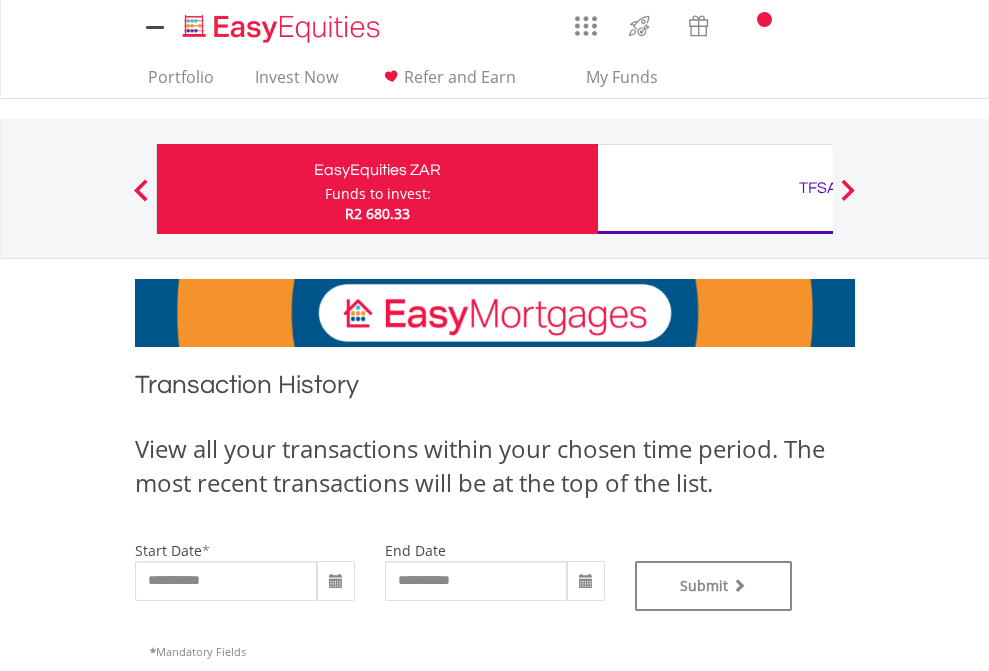 type on "**********" 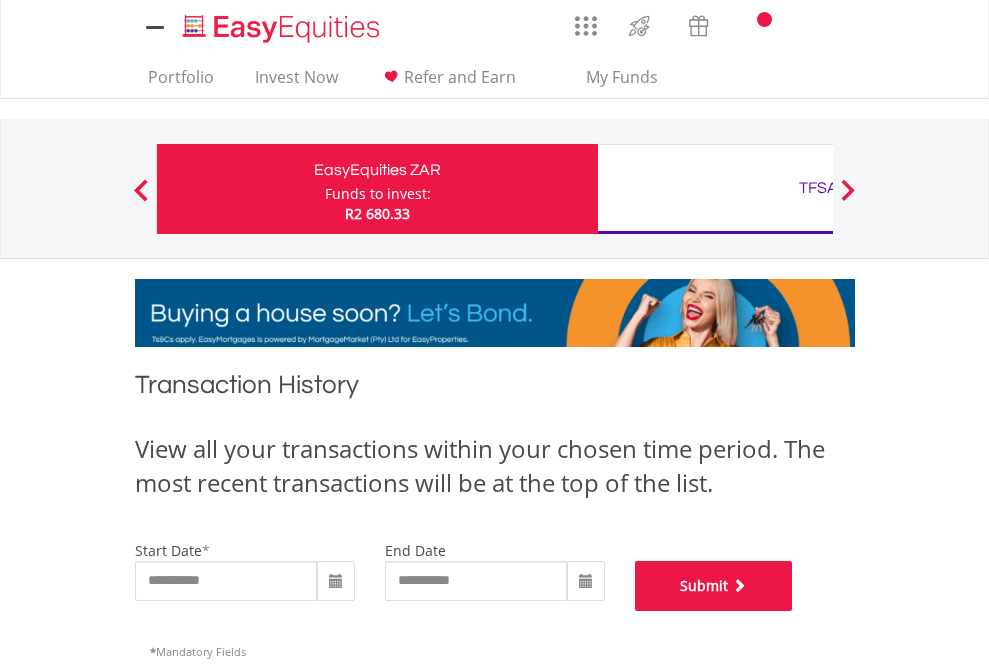 click on "Submit" at bounding box center [714, 586] 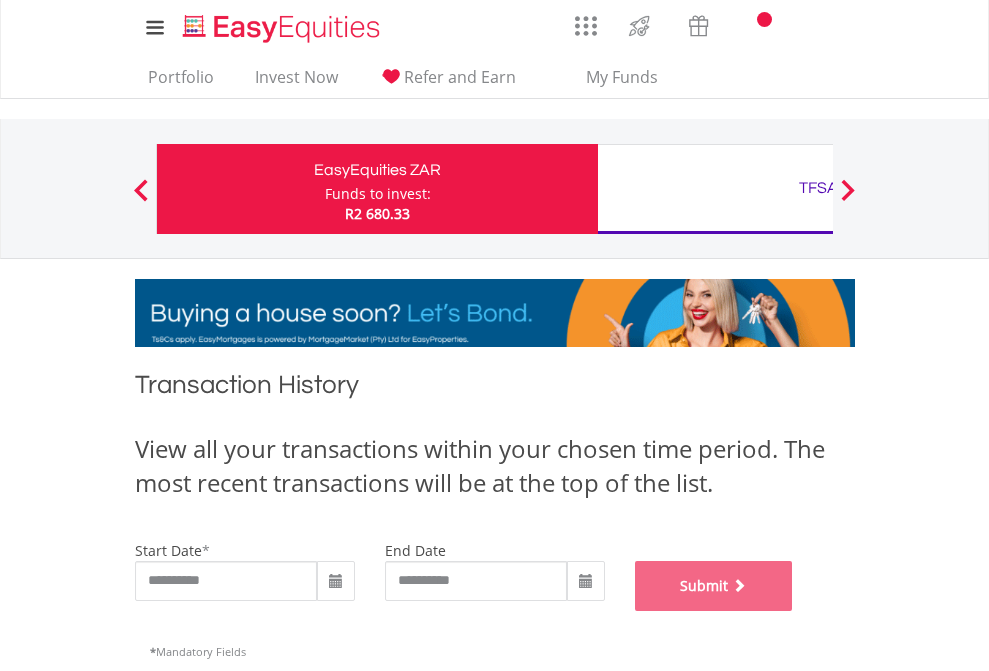 scroll, scrollTop: 811, scrollLeft: 0, axis: vertical 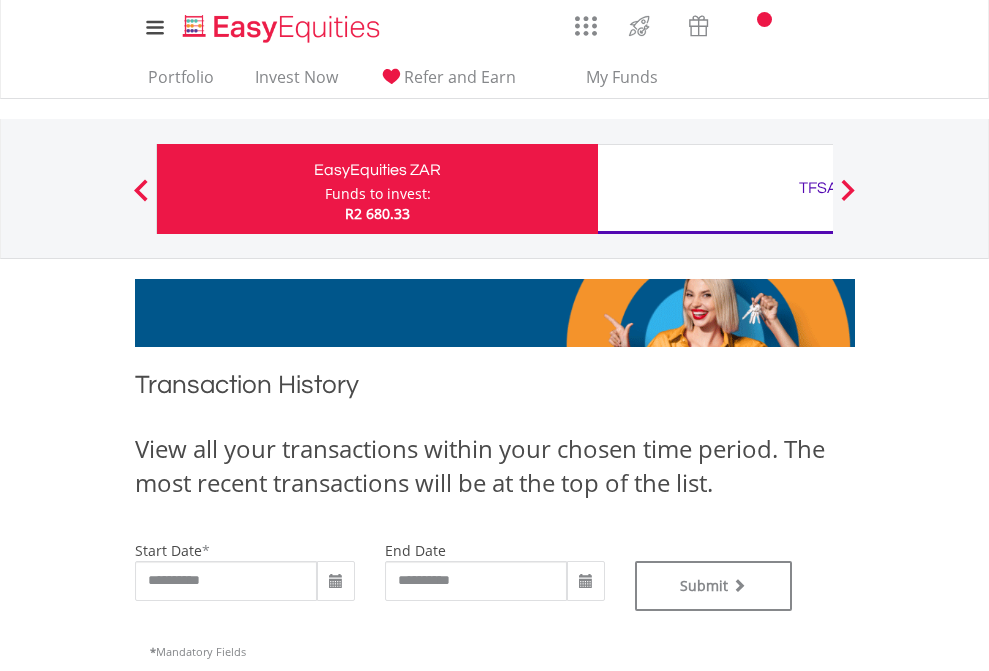click on "TFSA" at bounding box center [818, 188] 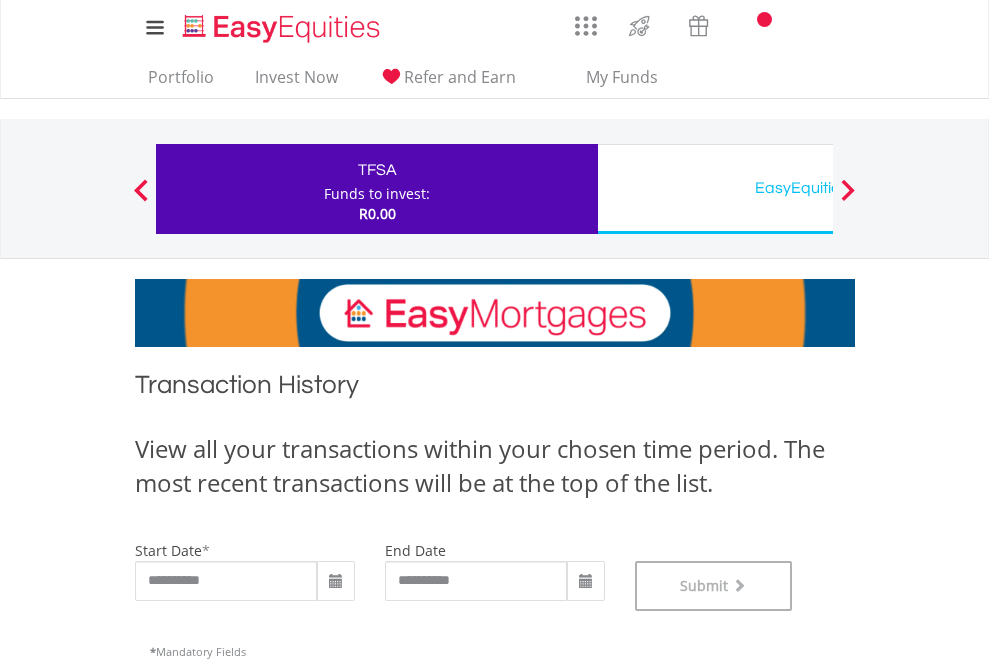 scroll, scrollTop: 811, scrollLeft: 0, axis: vertical 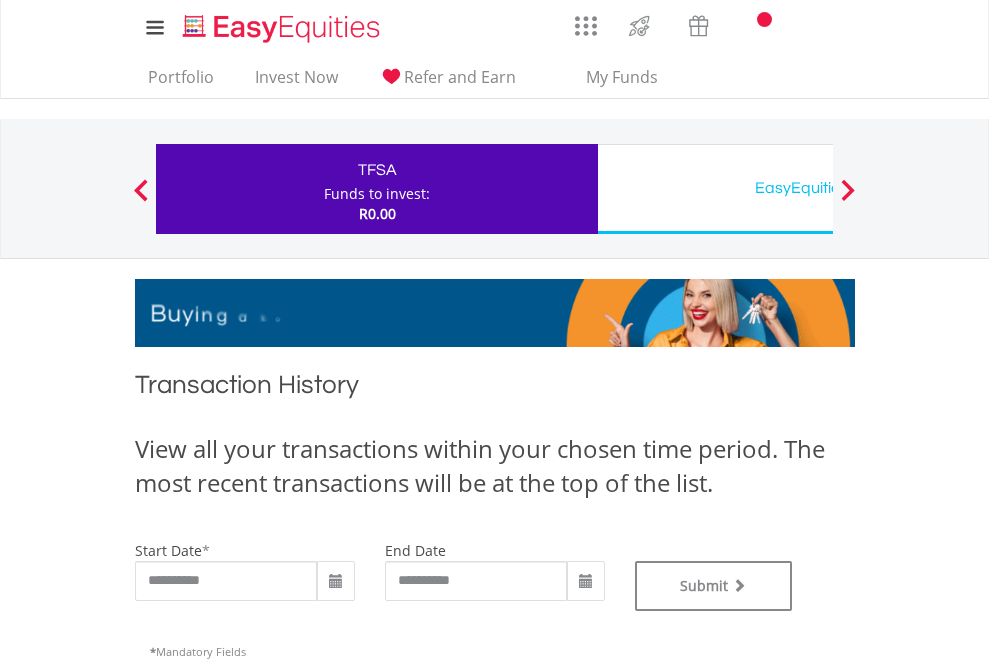 click on "EasyEquities USD" at bounding box center (818, 188) 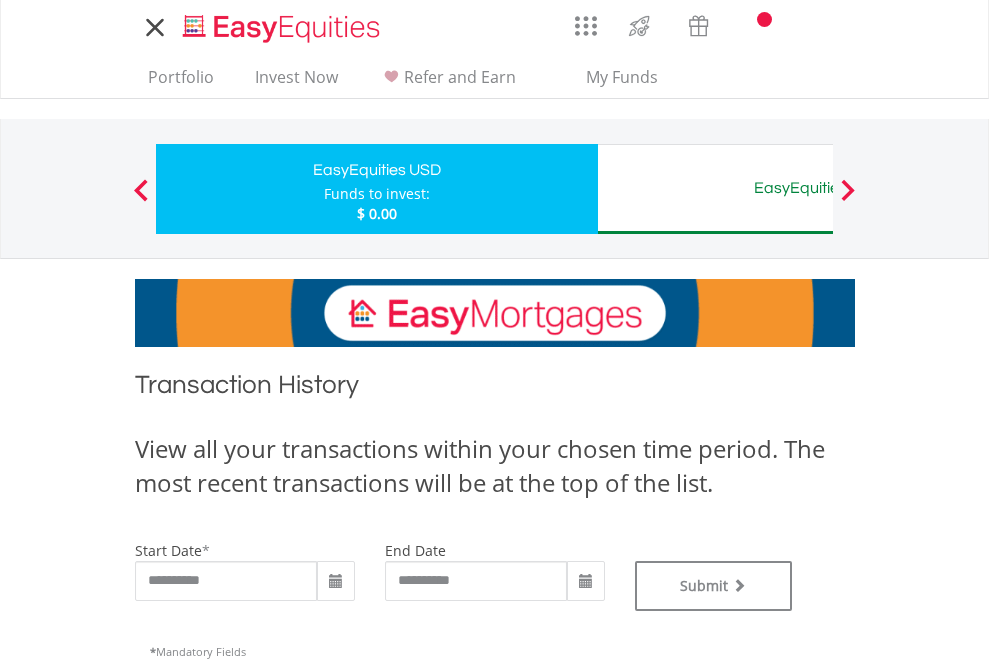 scroll, scrollTop: 0, scrollLeft: 0, axis: both 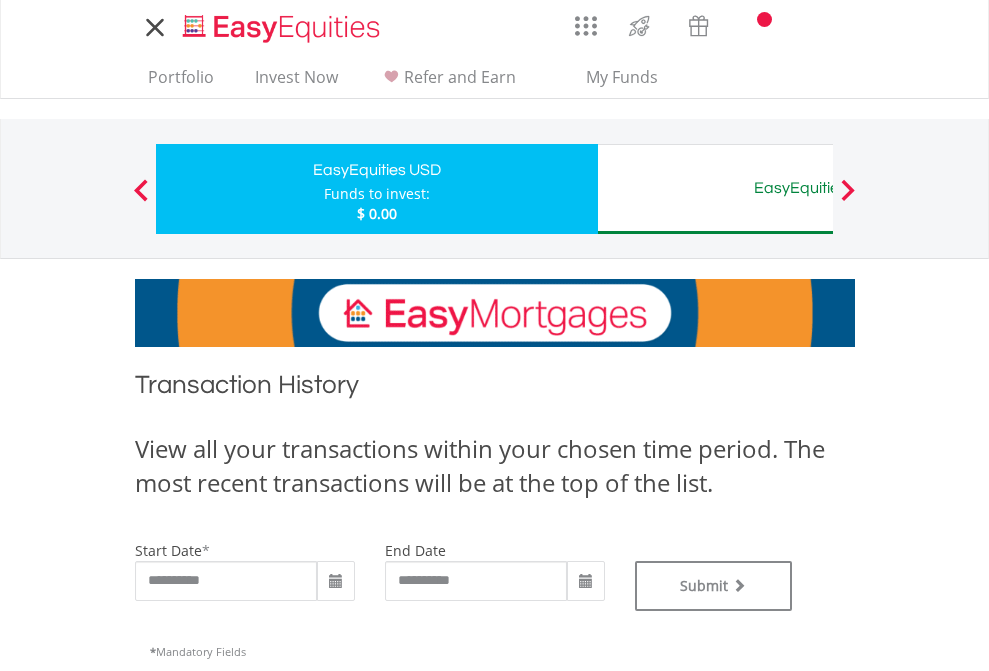 type on "**********" 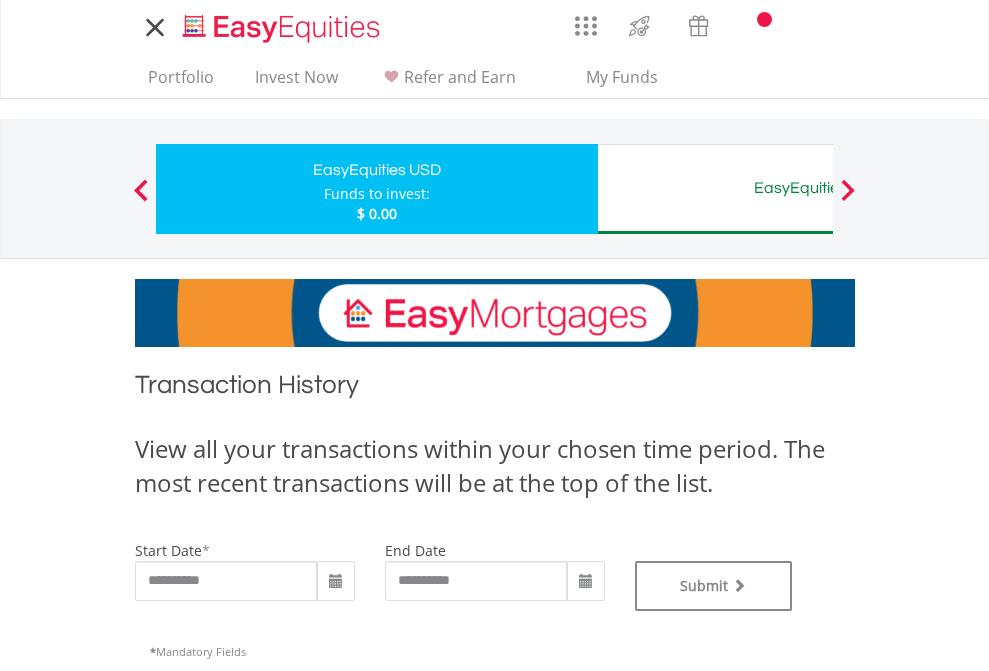 type on "**********" 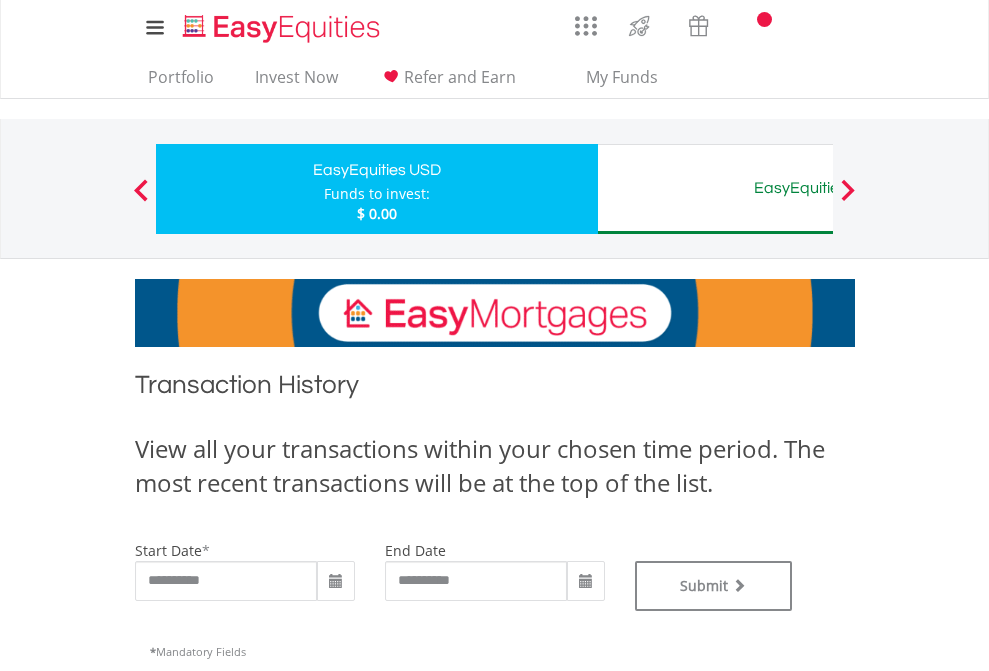 scroll, scrollTop: 811, scrollLeft: 0, axis: vertical 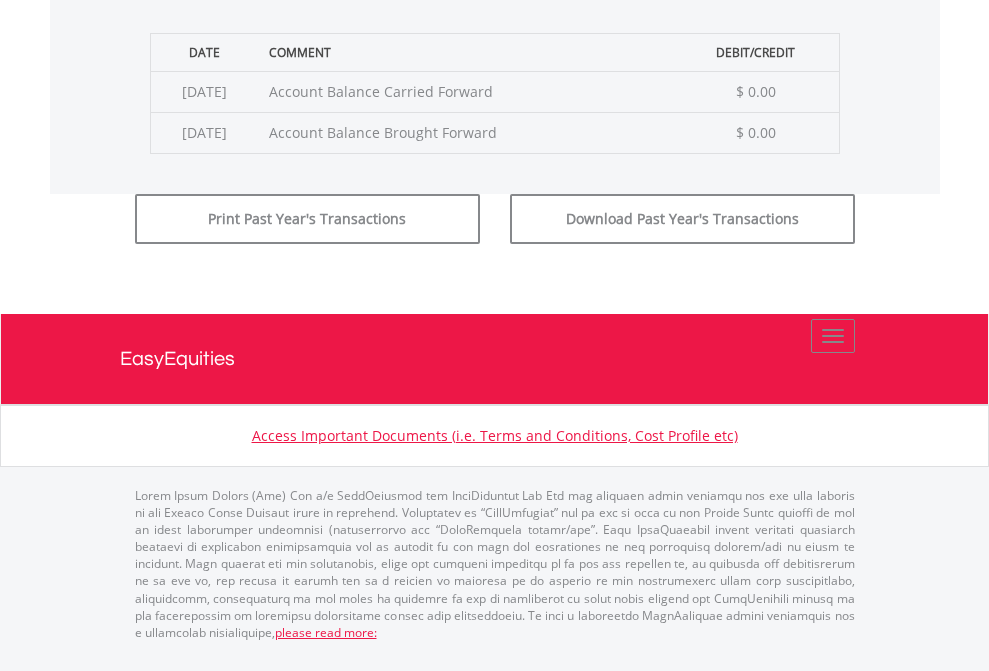 click on "Submit" at bounding box center [714, -183] 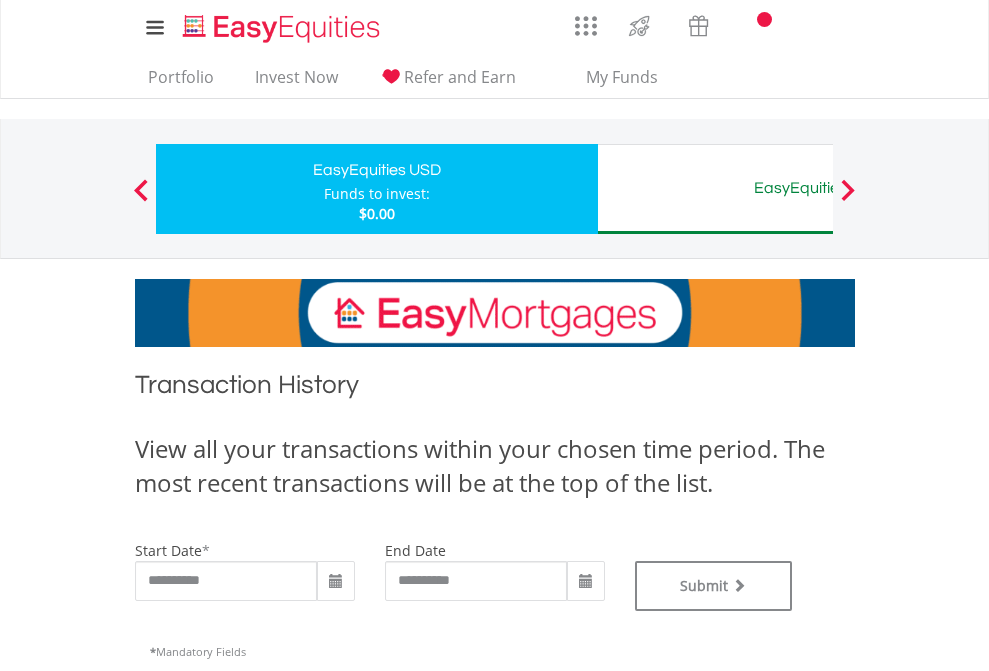 scroll, scrollTop: 0, scrollLeft: 0, axis: both 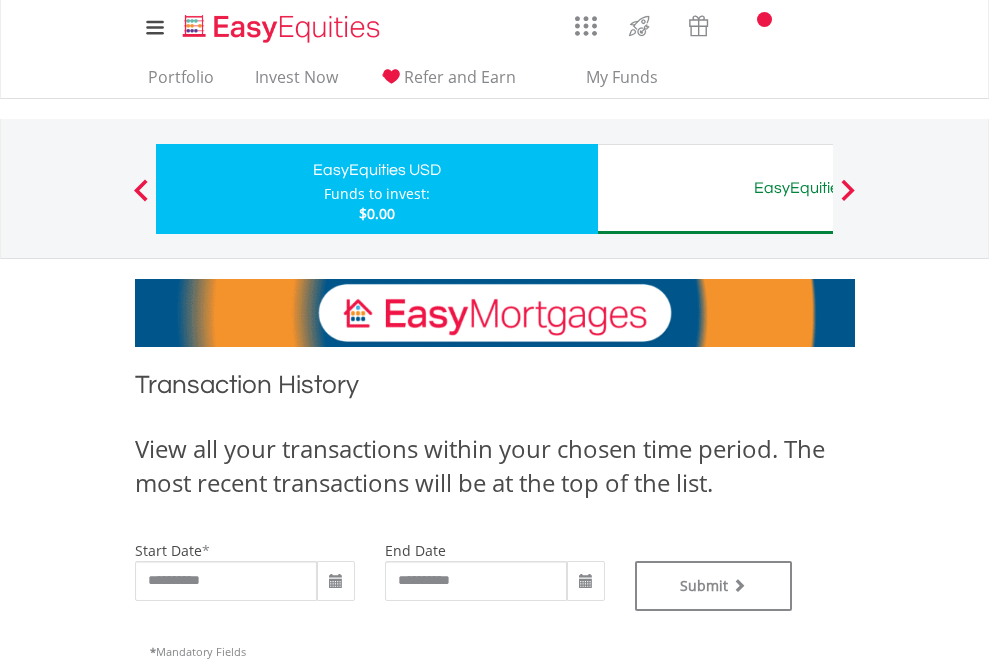 click on "EasyEquities AUD" at bounding box center [818, 188] 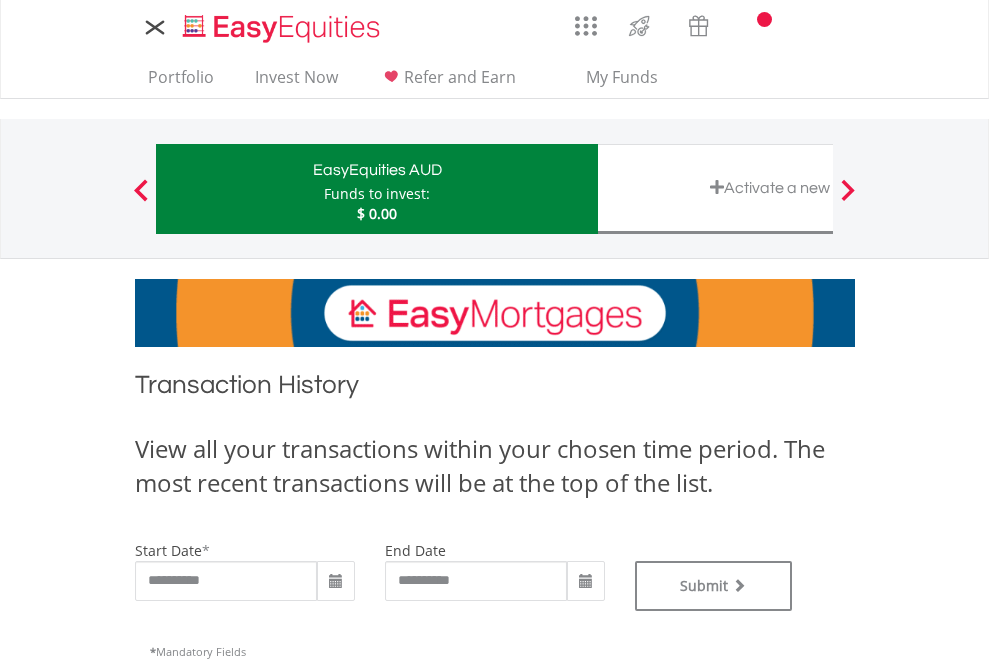 scroll, scrollTop: 0, scrollLeft: 0, axis: both 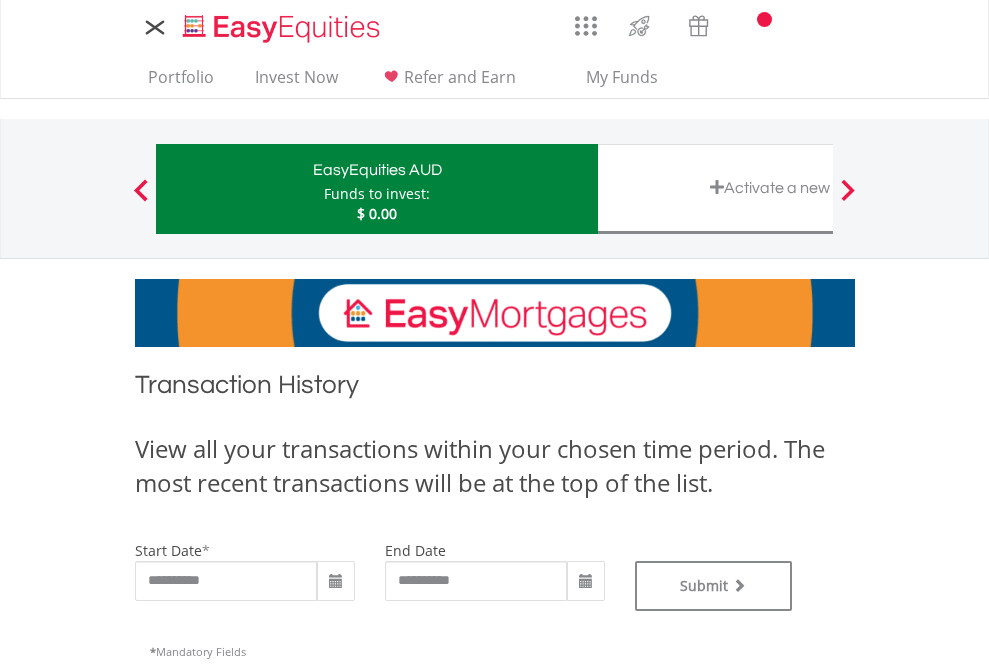 type on "**********" 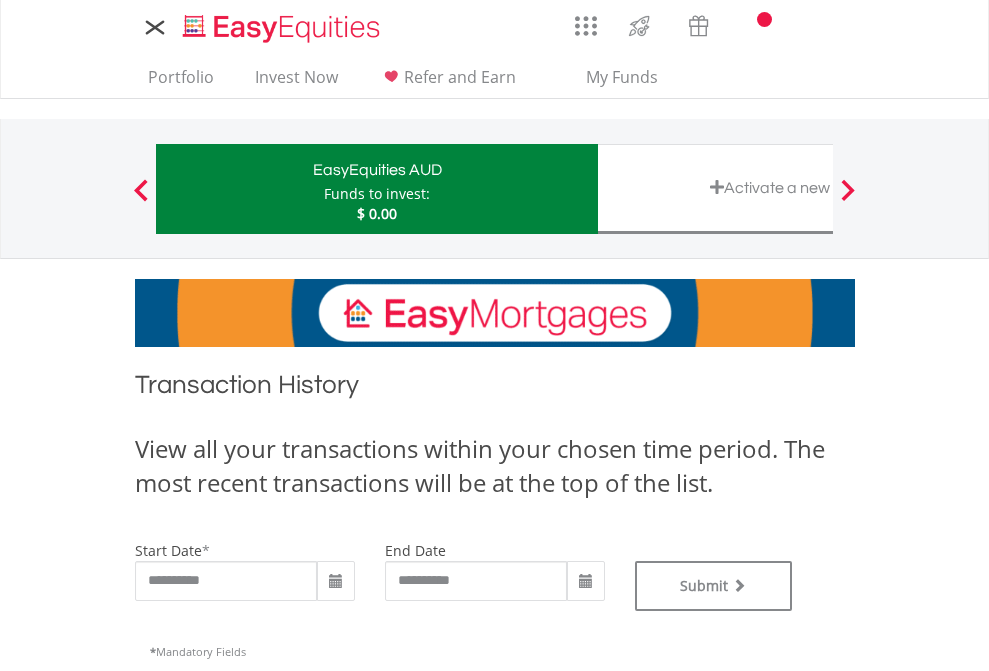 type on "**********" 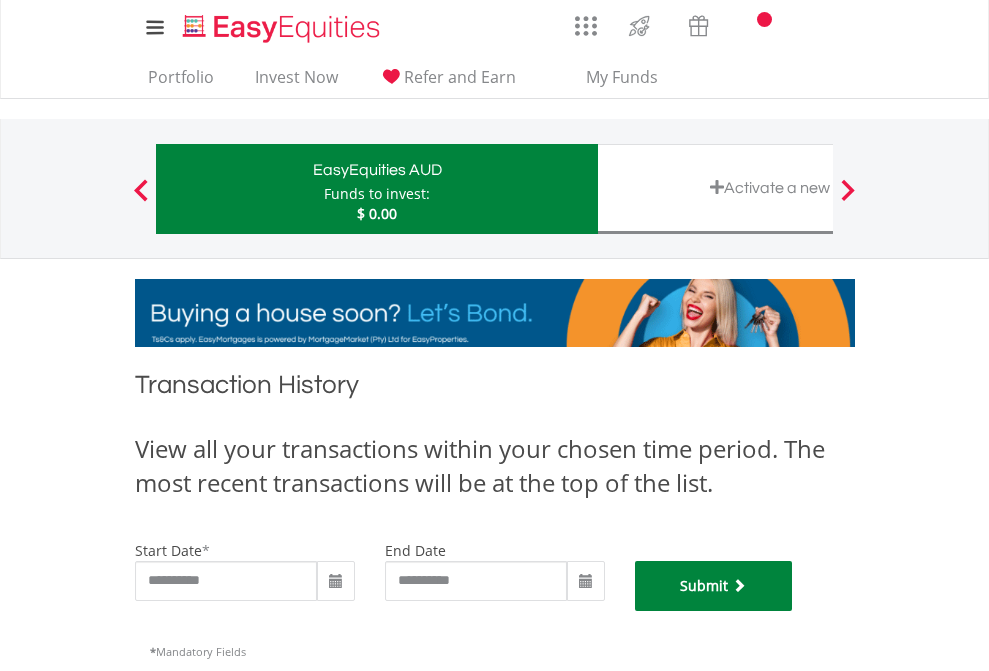 click on "Submit" at bounding box center [714, 586] 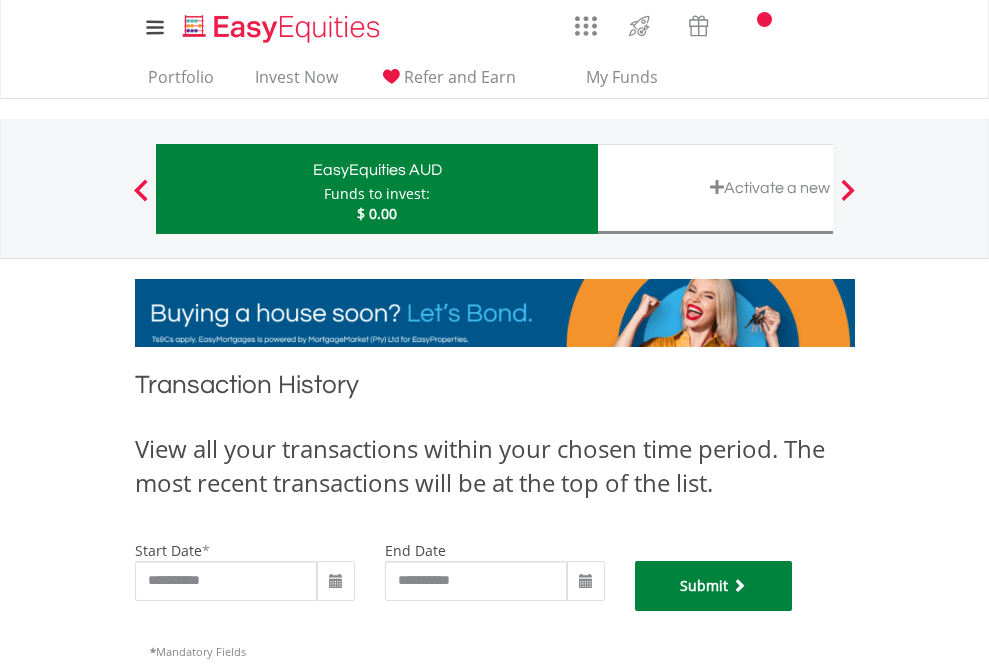 scroll, scrollTop: 811, scrollLeft: 0, axis: vertical 